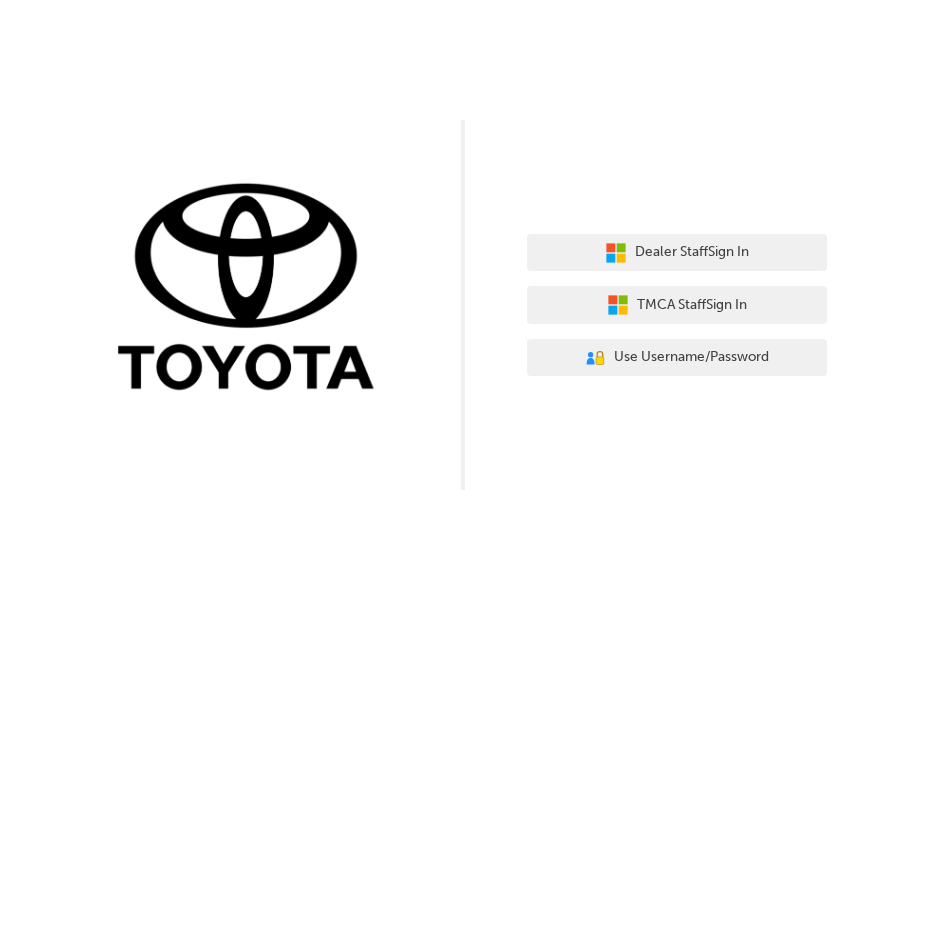 scroll, scrollTop: 0, scrollLeft: 0, axis: both 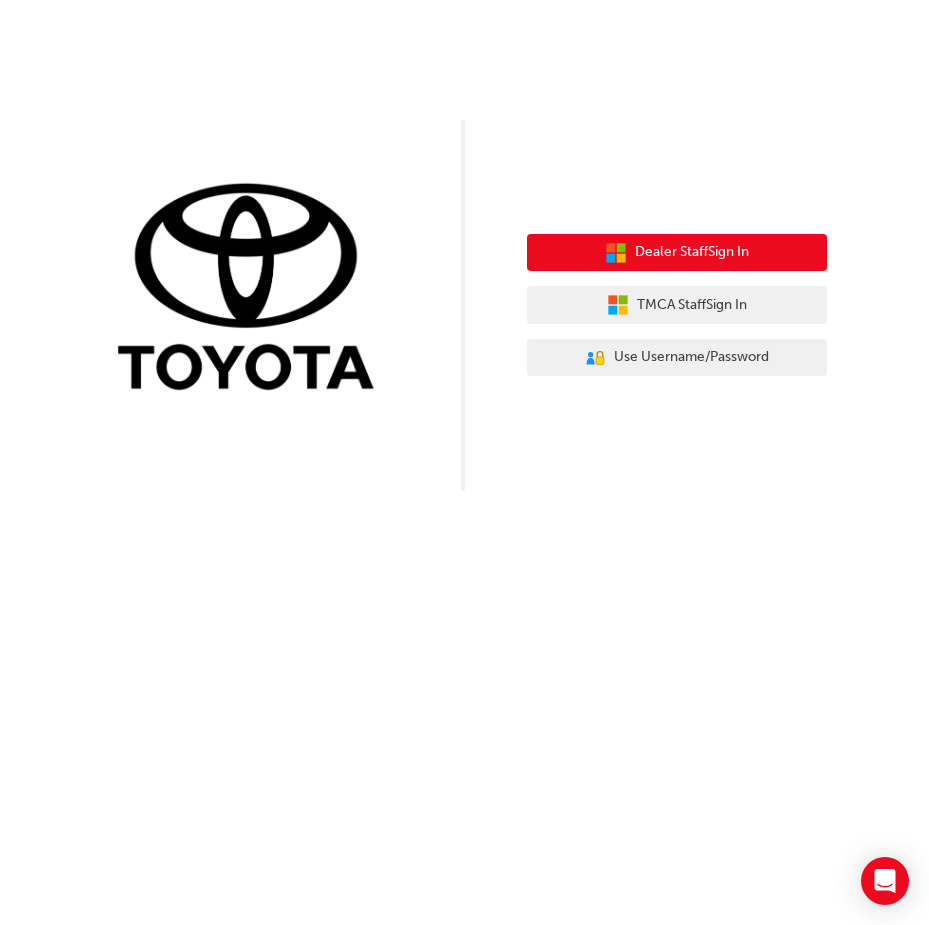 click on "Dealer Staff  Sign In" at bounding box center (692, 252) 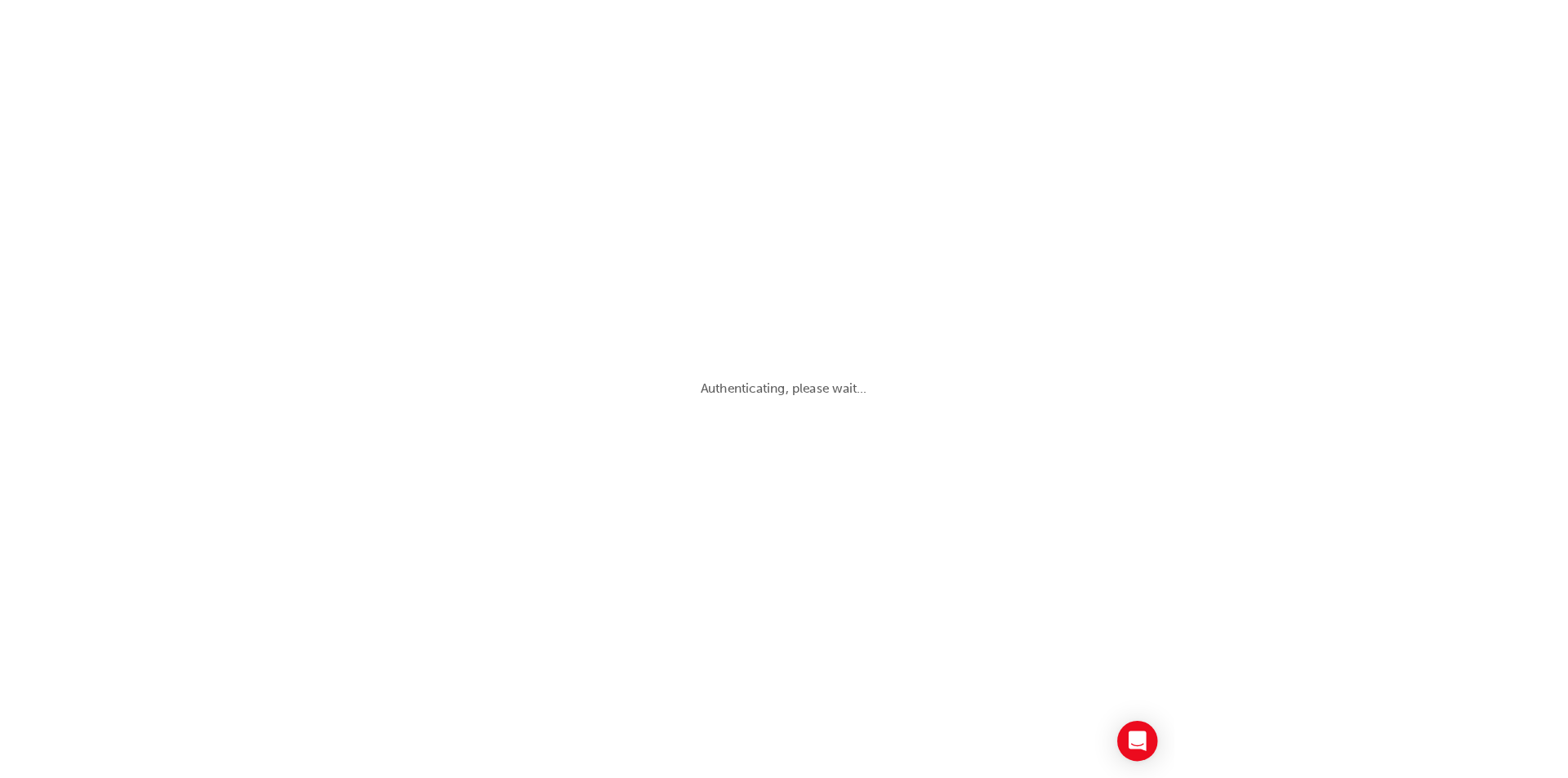 scroll, scrollTop: 0, scrollLeft: 0, axis: both 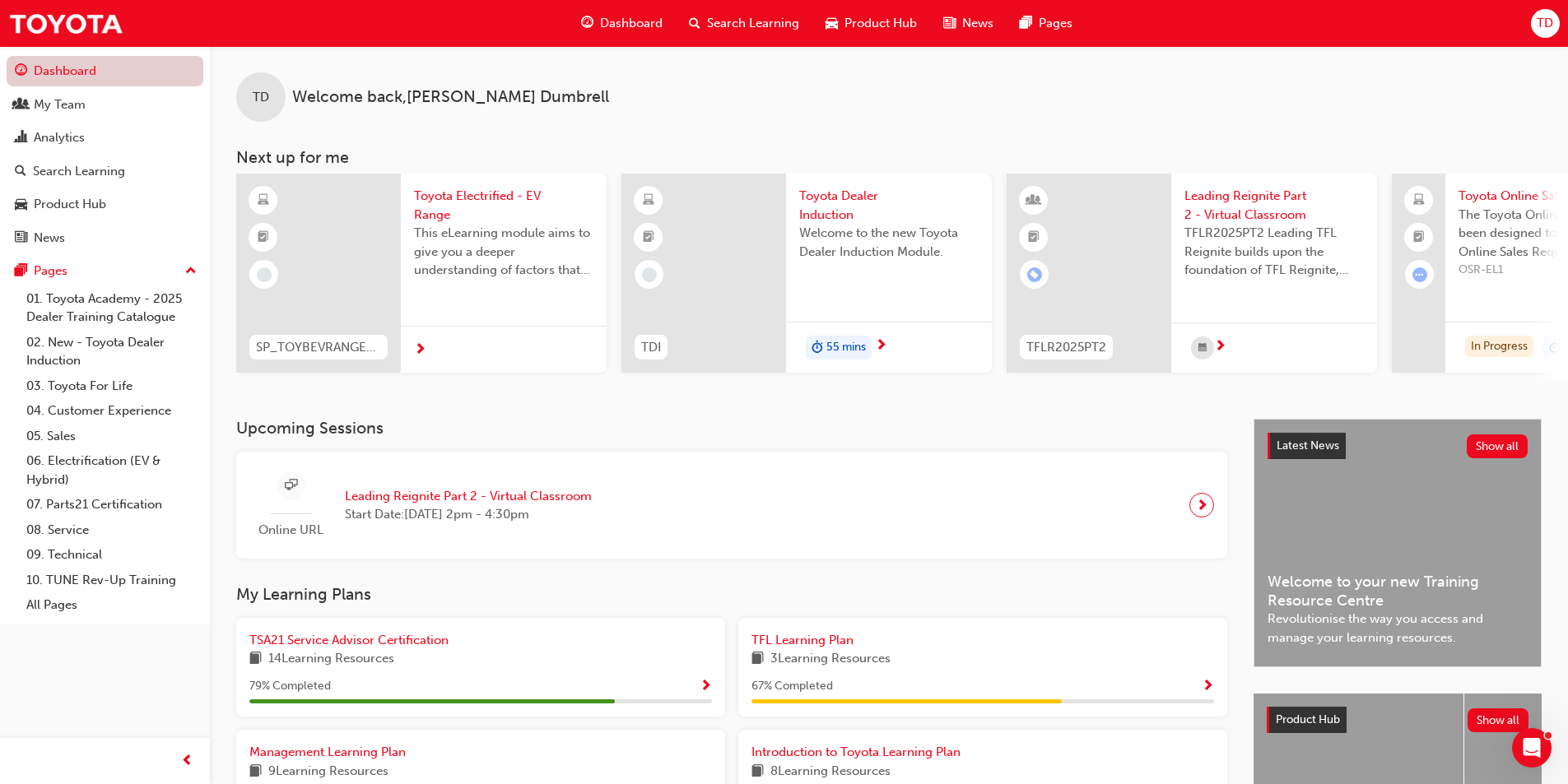 click on "Dashboard" at bounding box center (105, 71) 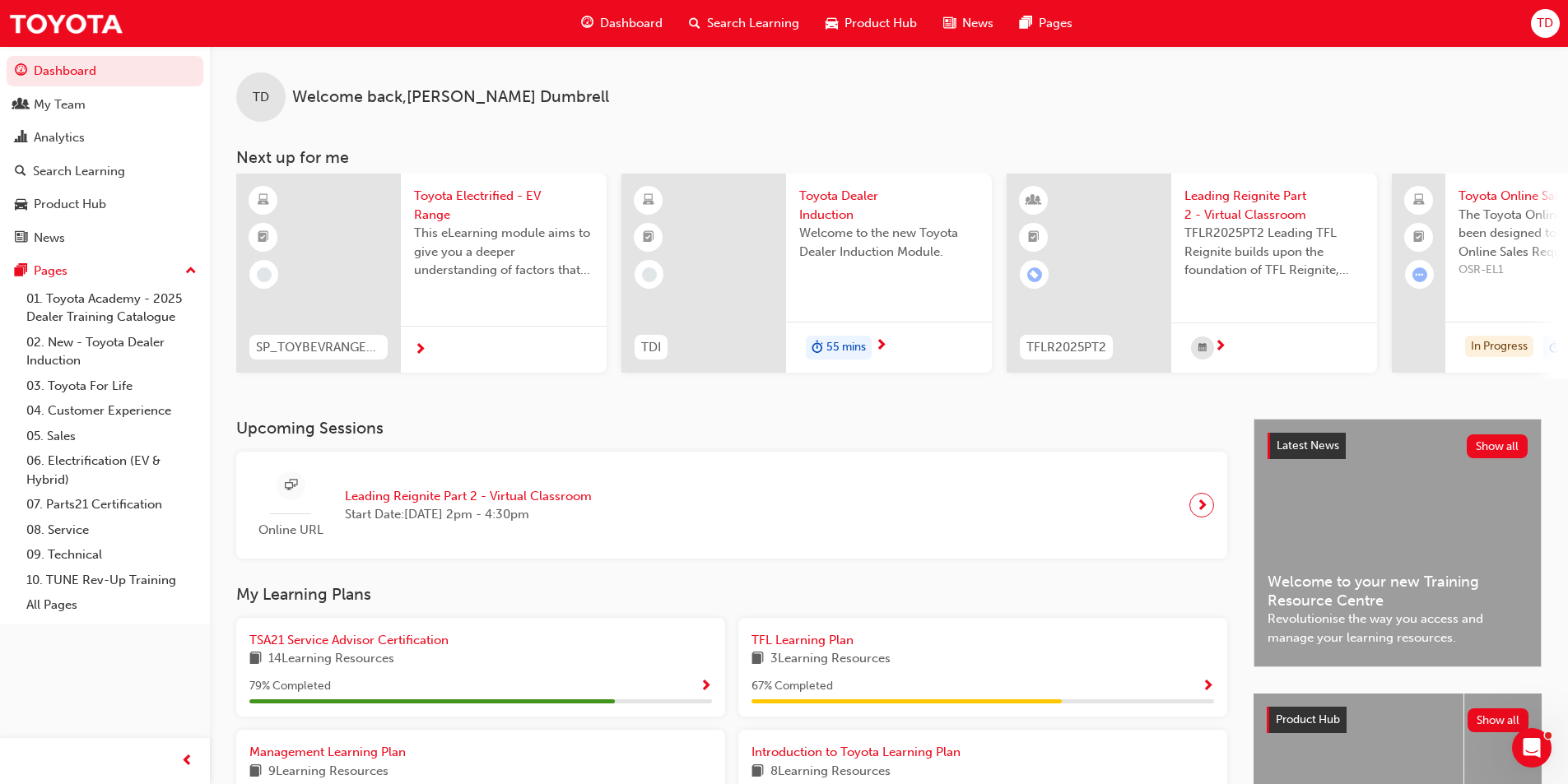 click on "TD" at bounding box center (1545, 23) 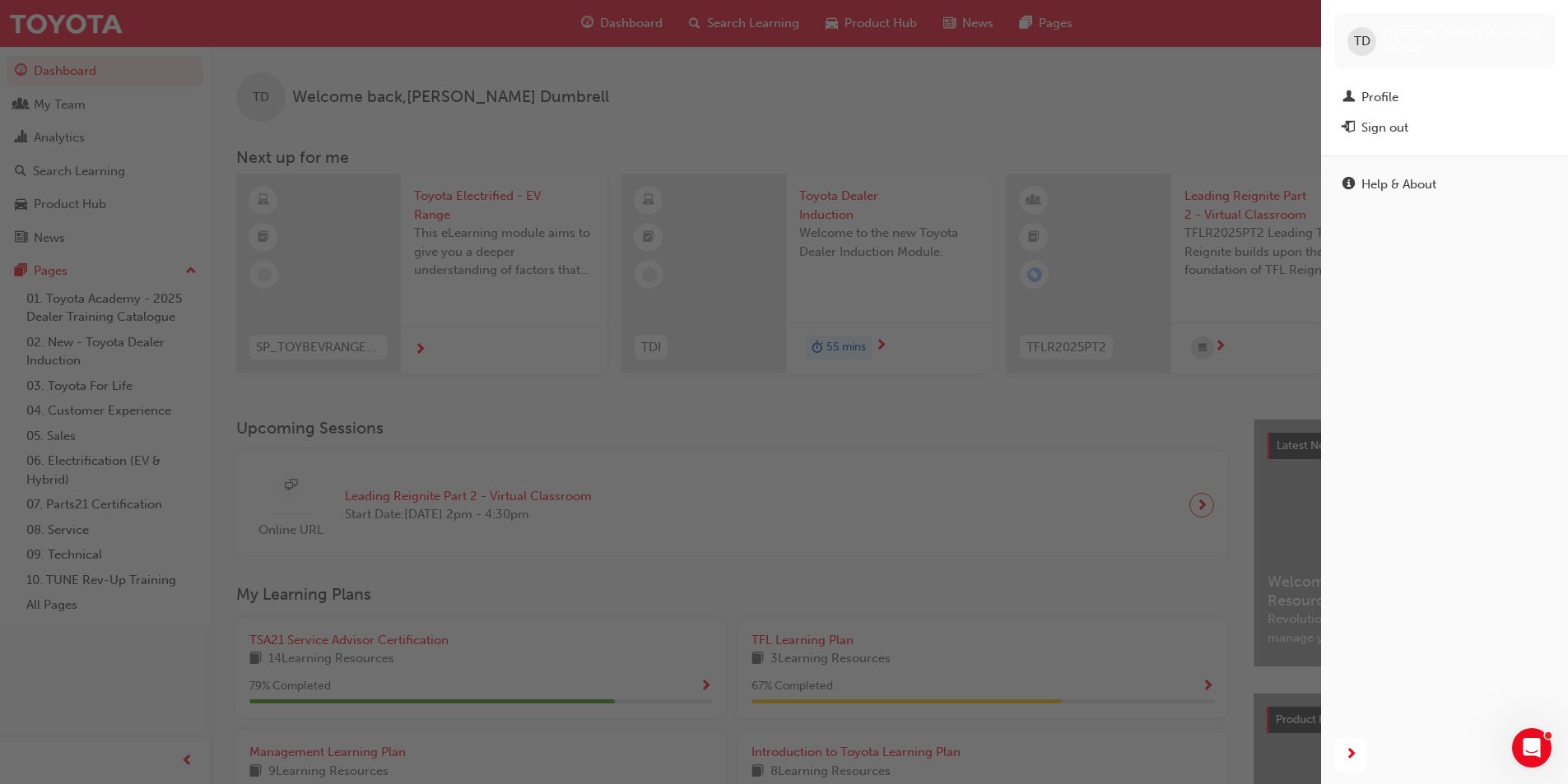 click at bounding box center (660, 392) 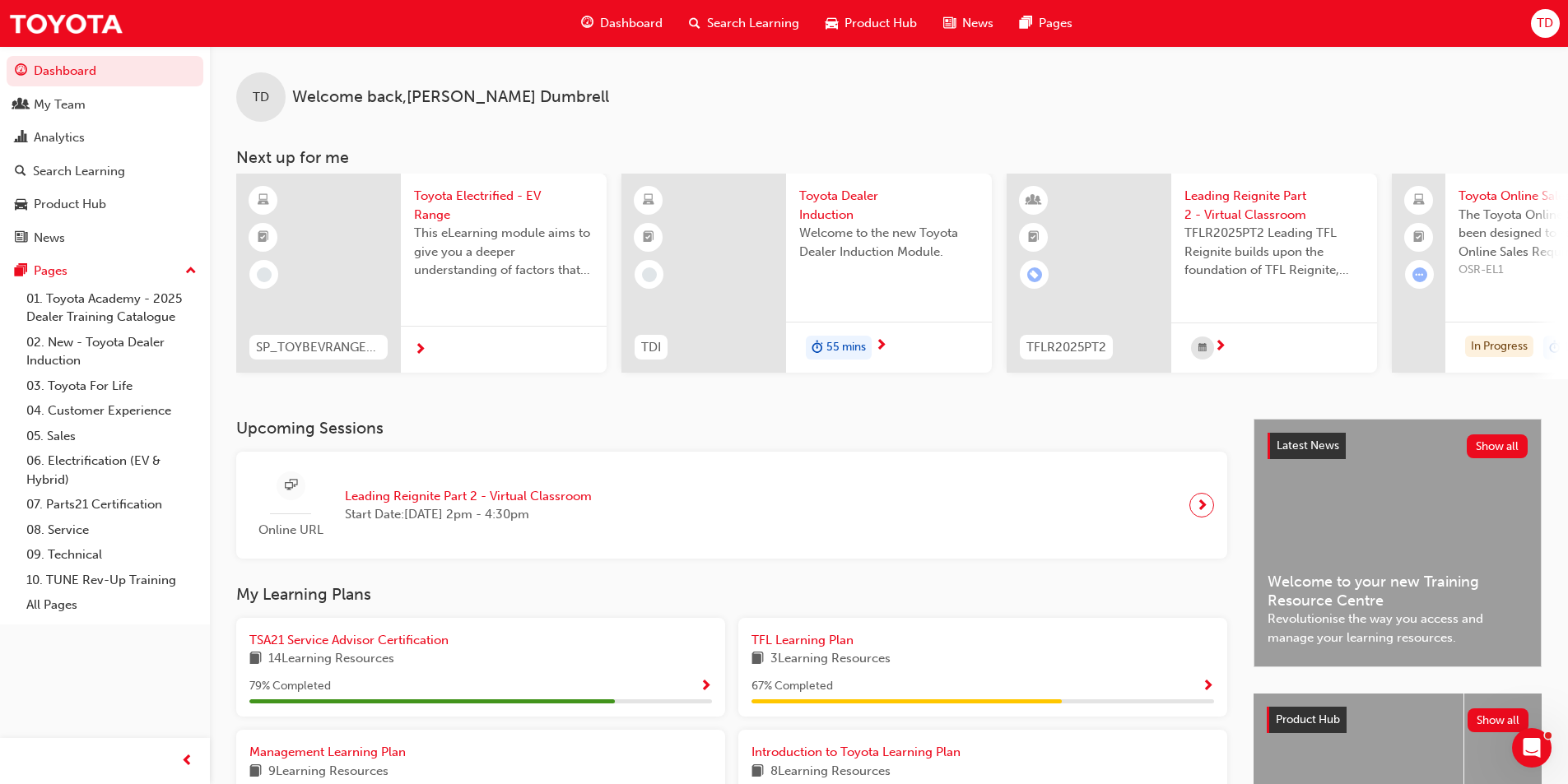 click on "News" at bounding box center (978, 23) 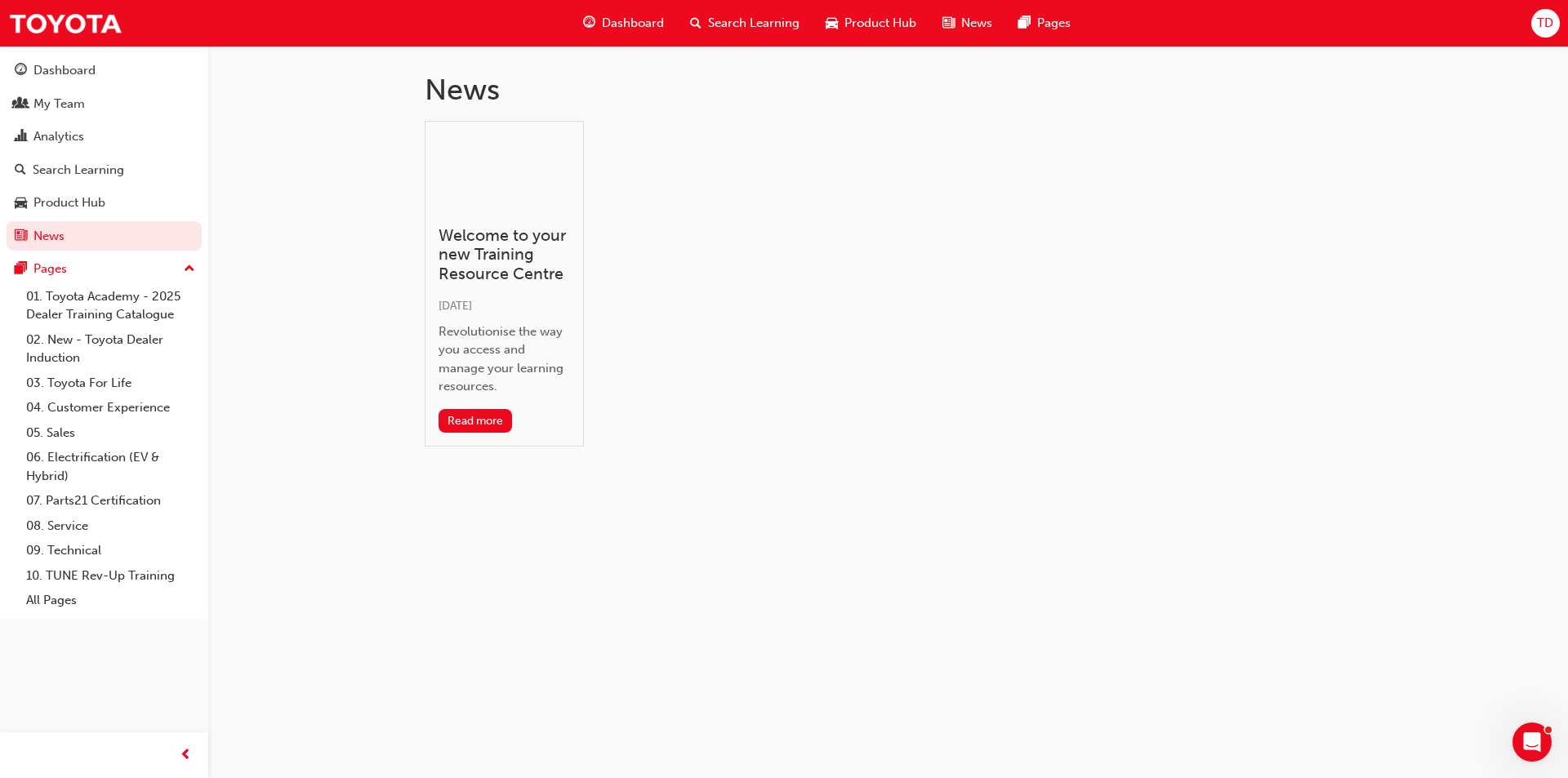 click on "Welcome to your new Training Resource Centre [DATE] Revolutionise the way you access and manage your learning resources. Read more" at bounding box center [889, 290] 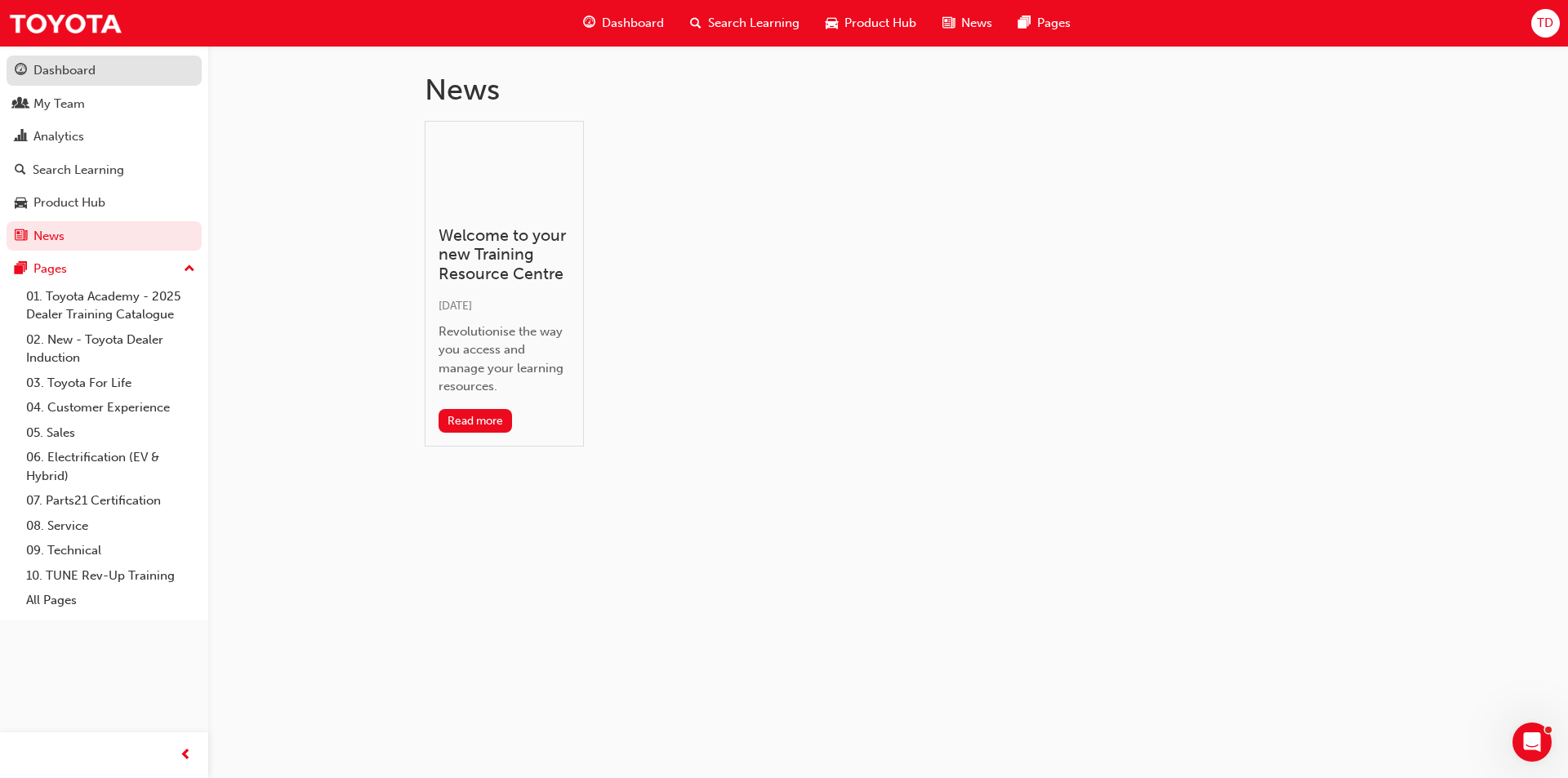 click on "Dashboard" at bounding box center [65, 70] 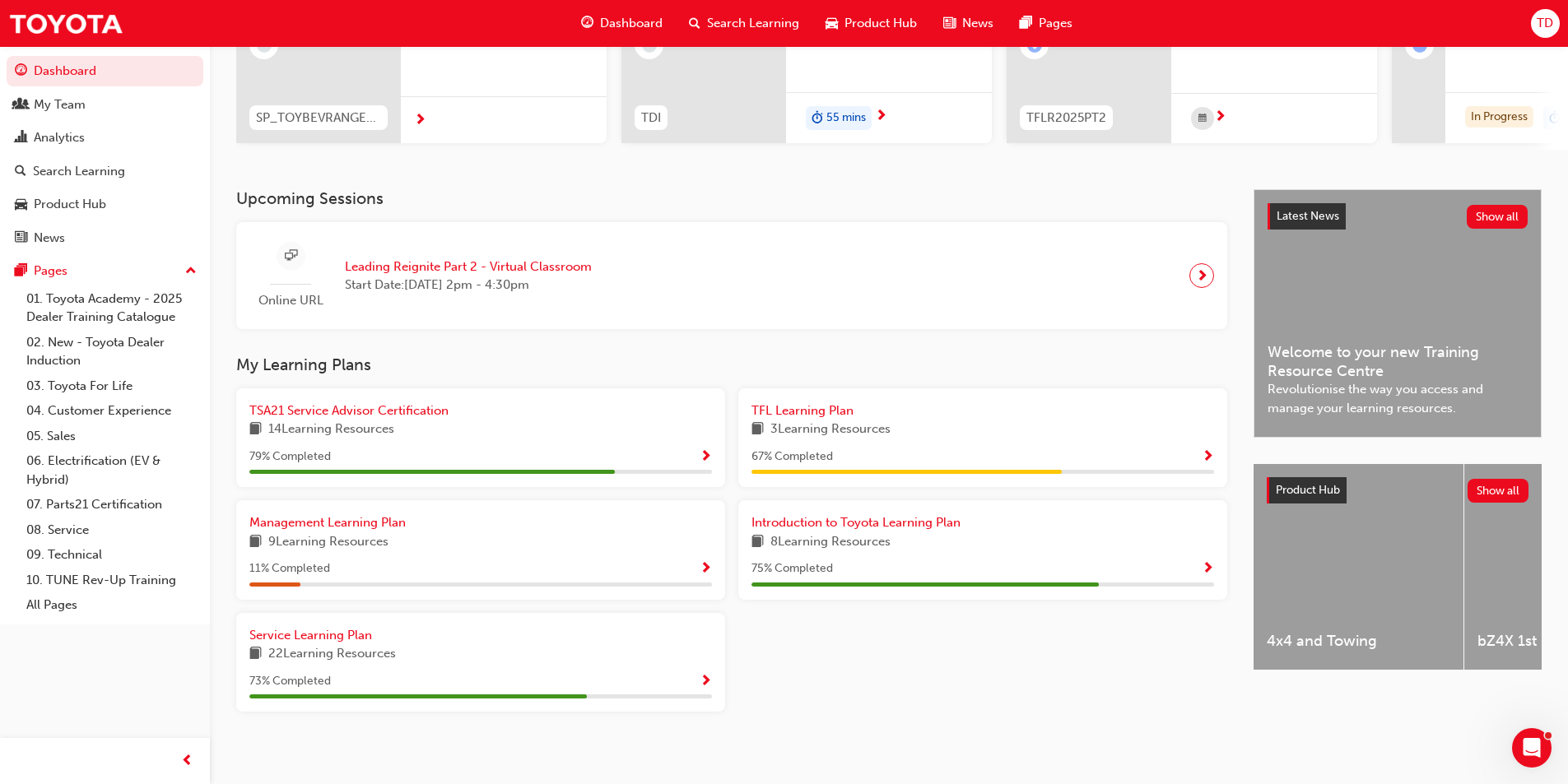 scroll, scrollTop: 244, scrollLeft: 0, axis: vertical 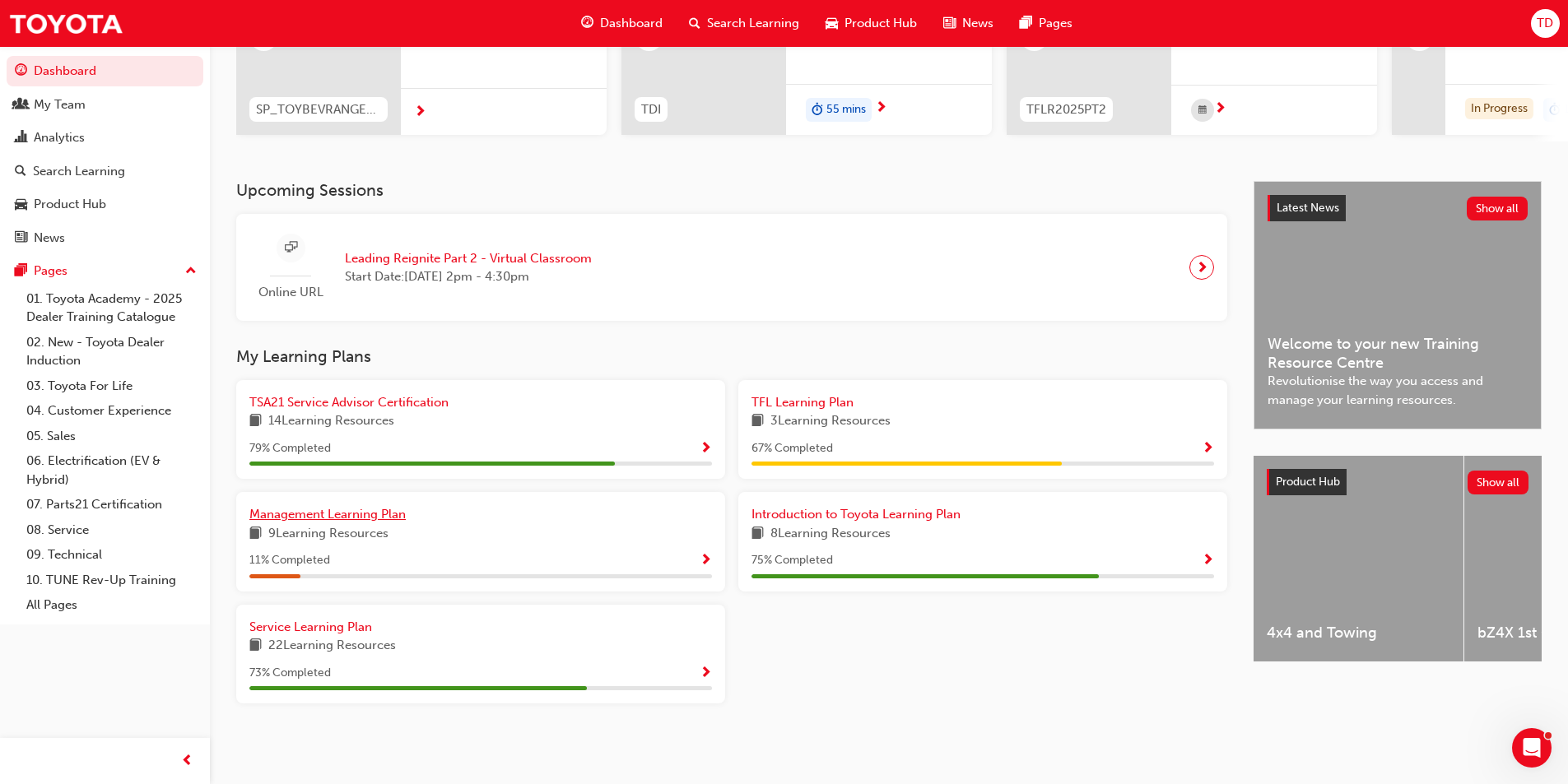 click on "Management Learning Plan" at bounding box center [328, 514] 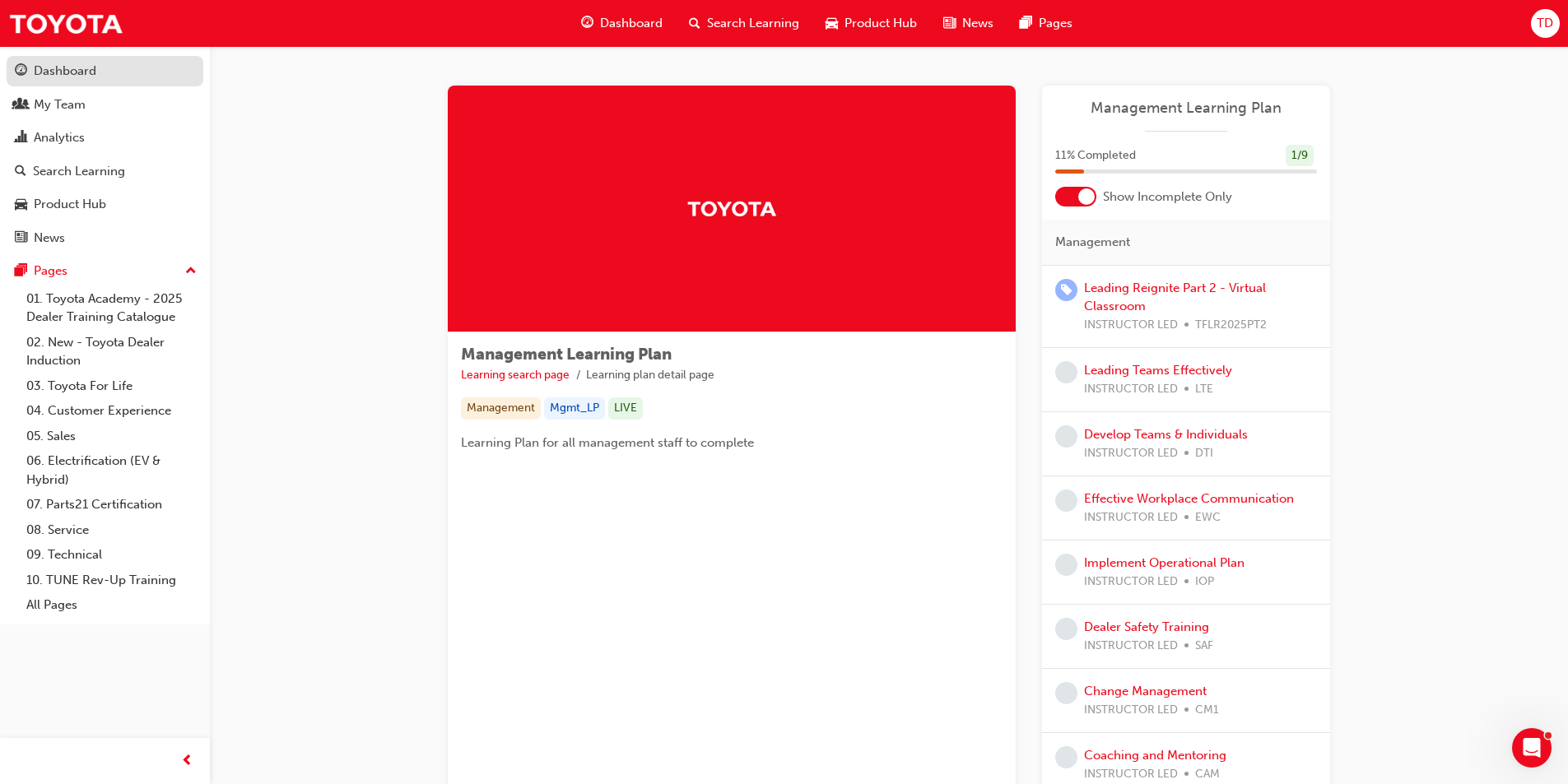 click on "Dashboard" at bounding box center (65, 71) 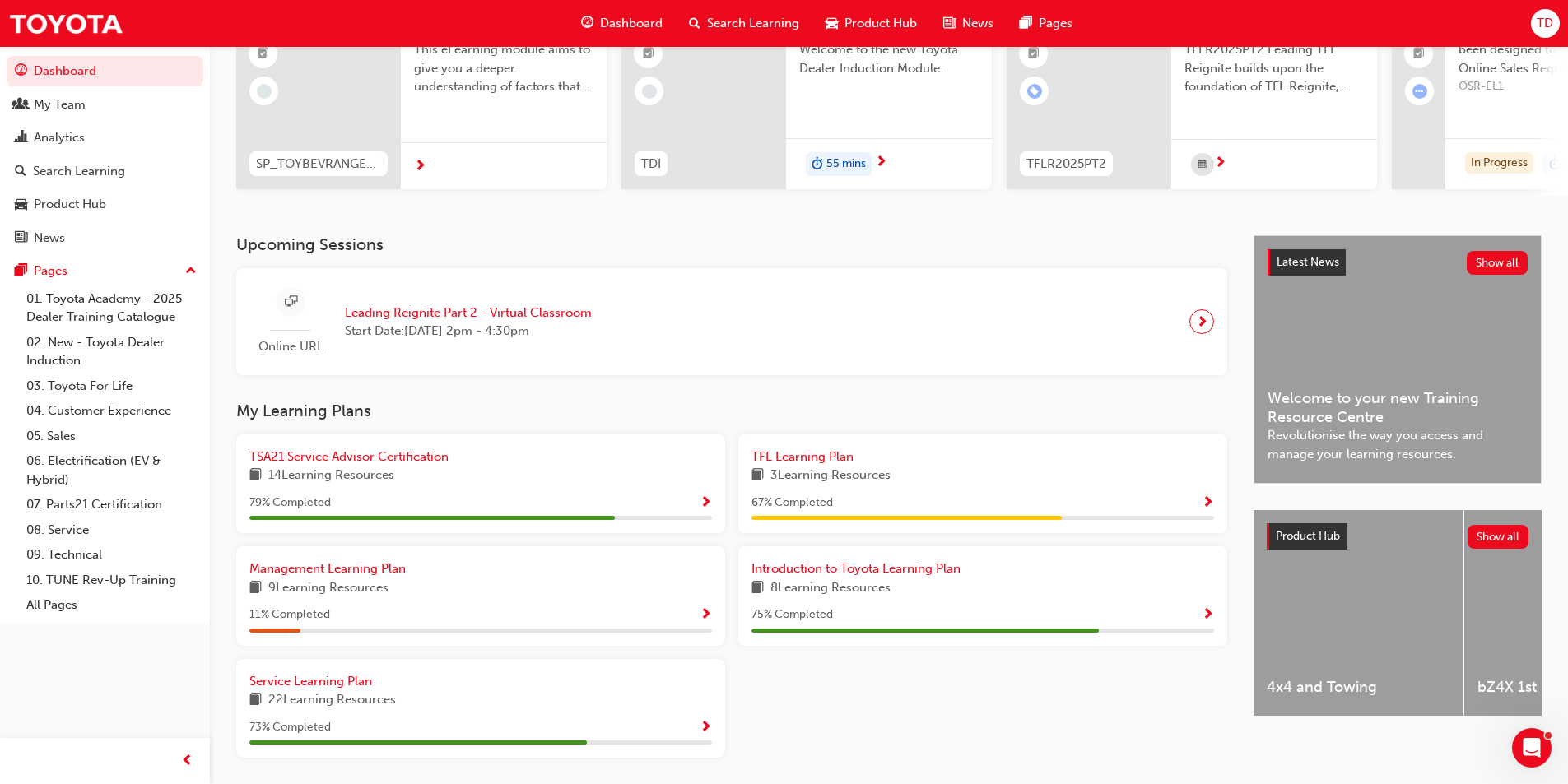 scroll, scrollTop: 244, scrollLeft: 0, axis: vertical 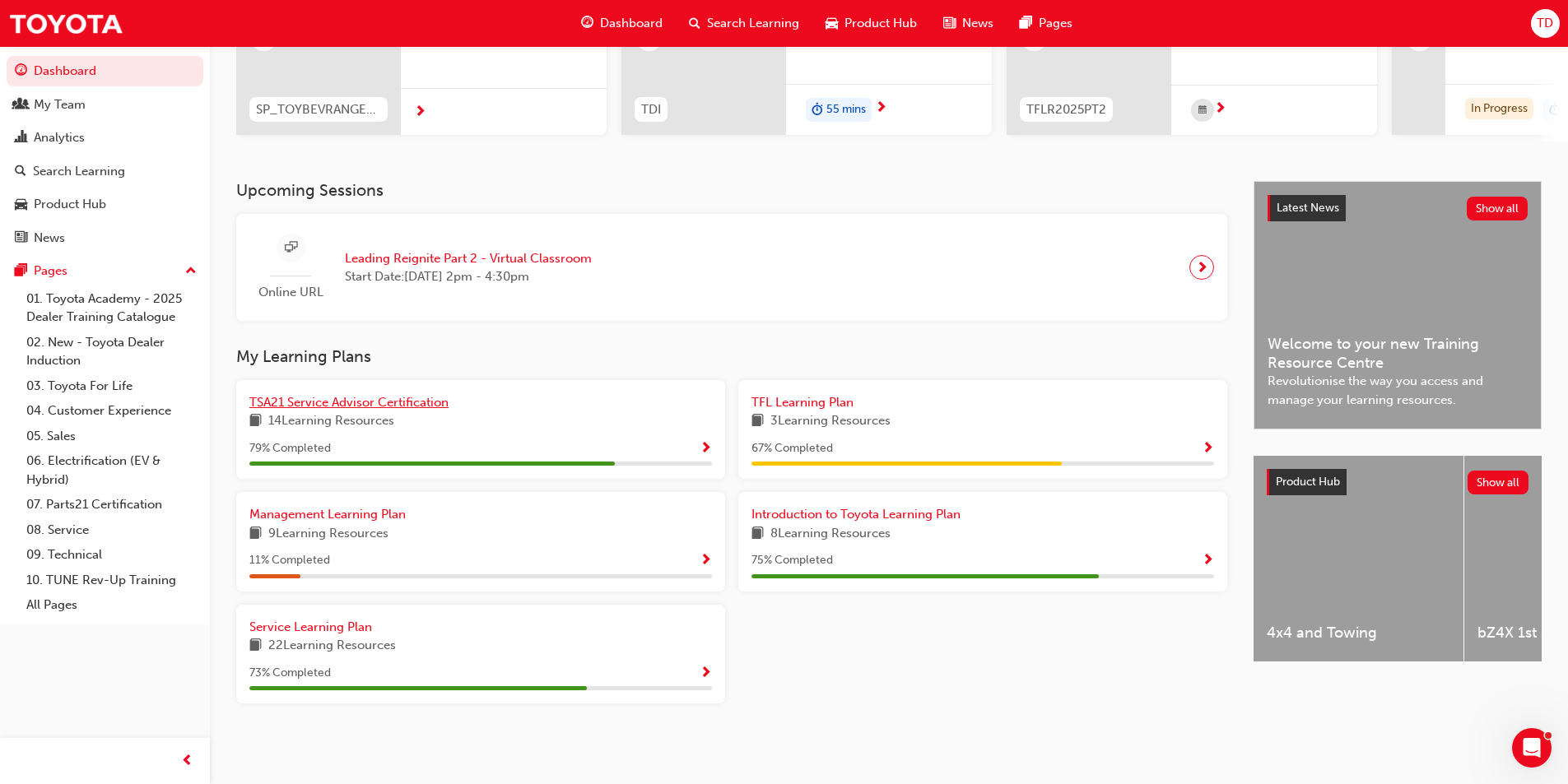 click on "TSA21 Service Advisor Certification" at bounding box center [349, 402] 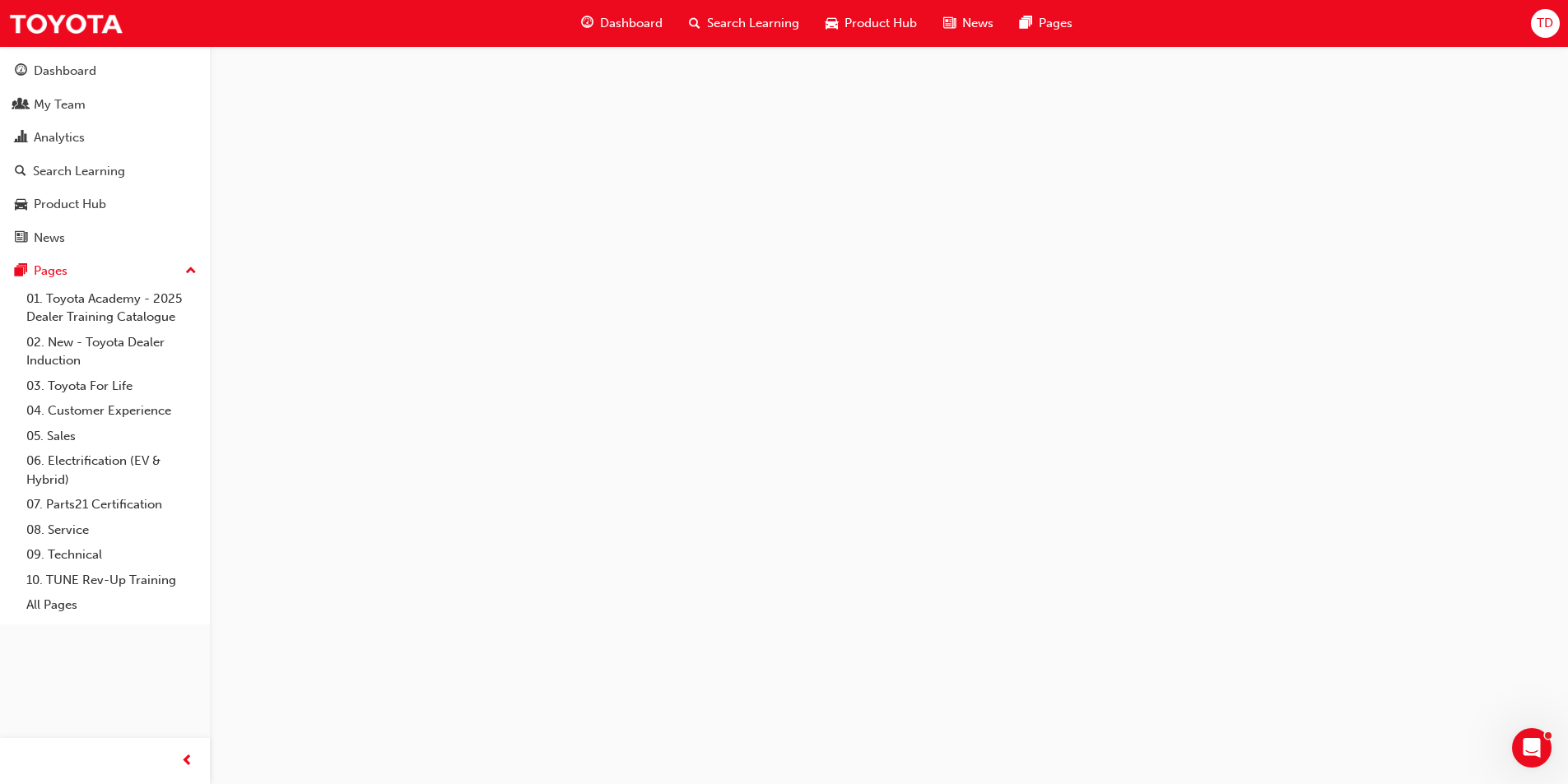 scroll, scrollTop: 0, scrollLeft: 0, axis: both 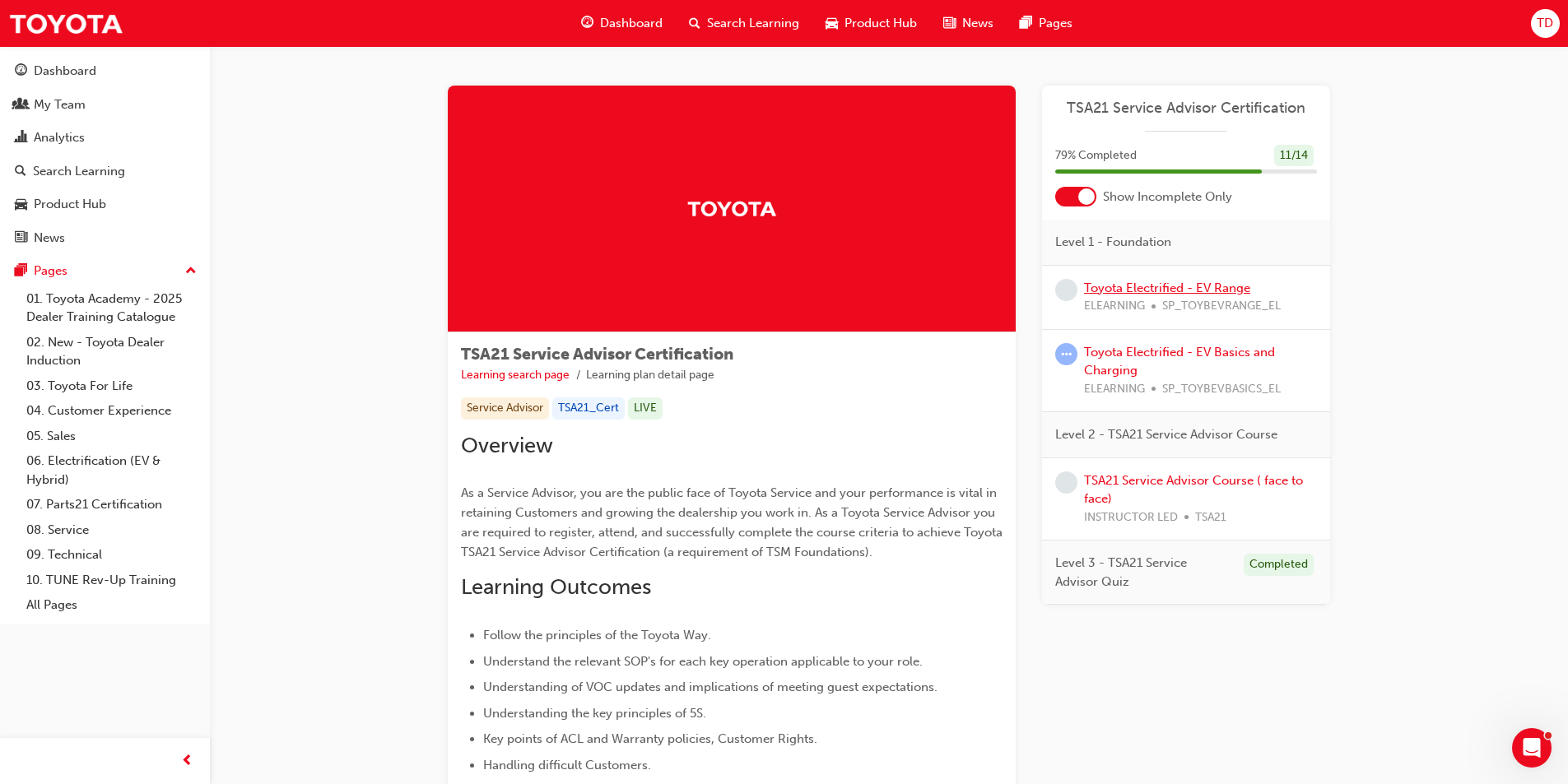 click on "Toyota Electrified - EV Range" at bounding box center (1167, 288) 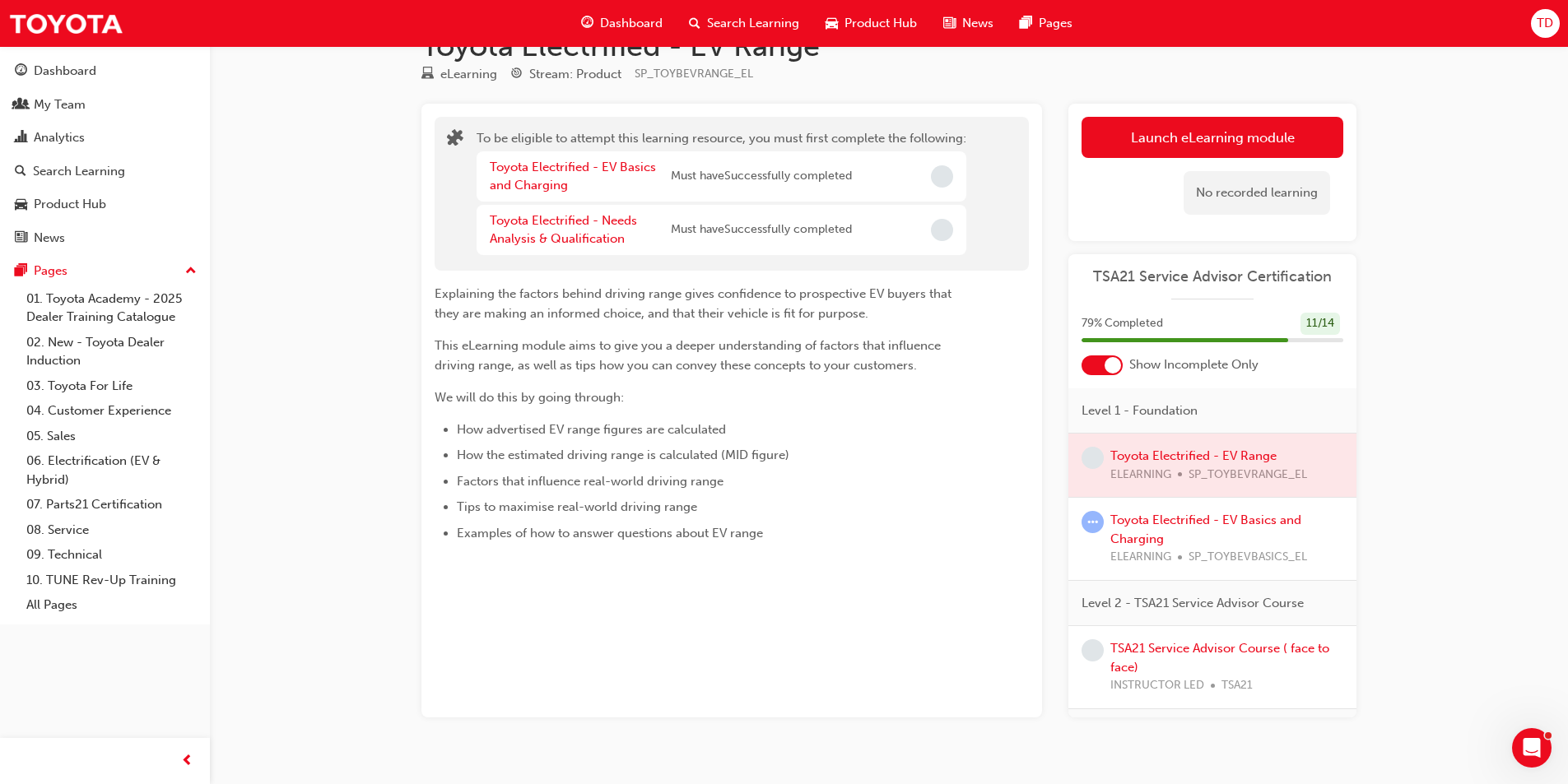 scroll, scrollTop: 0, scrollLeft: 0, axis: both 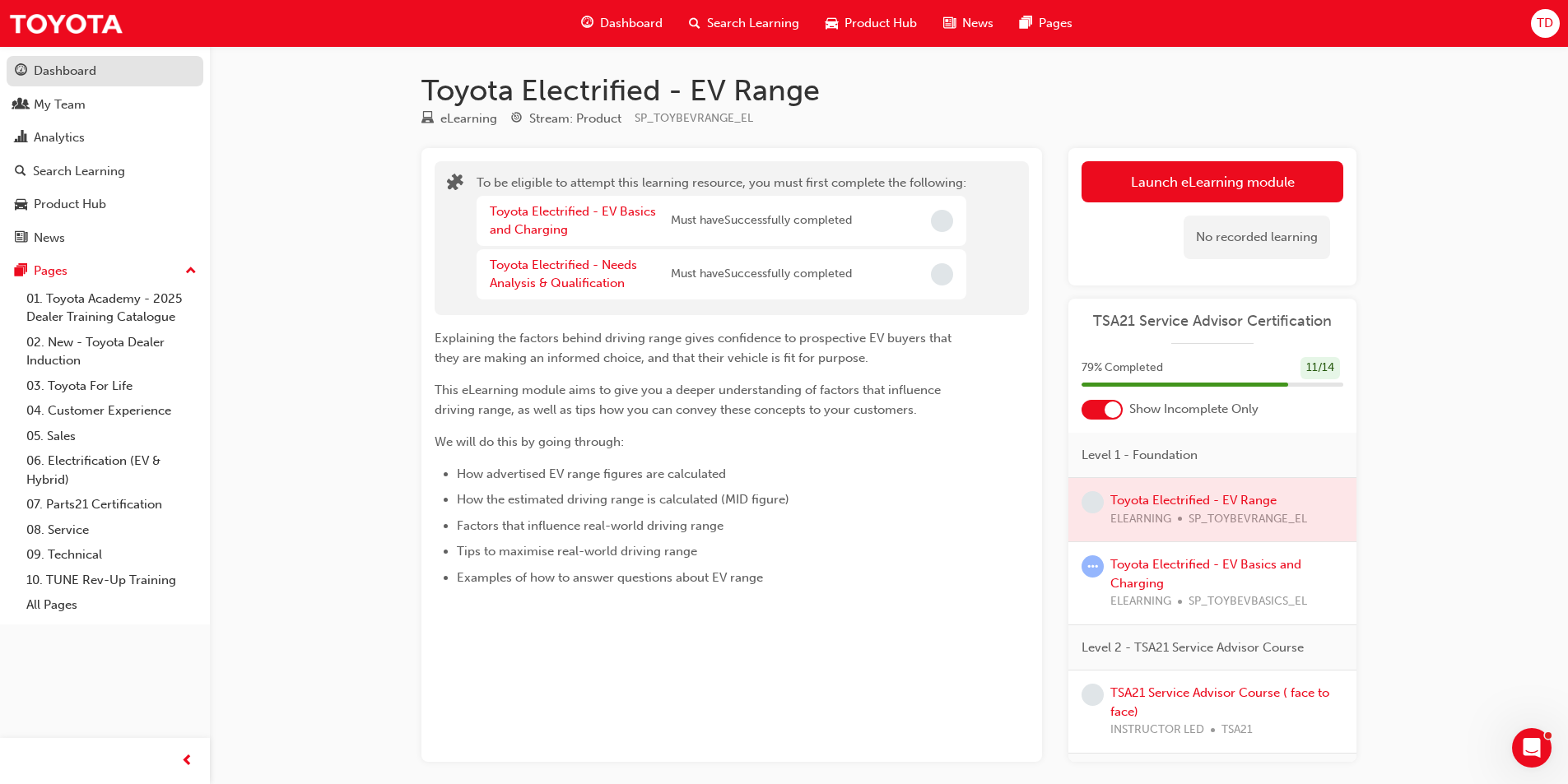 click on "Dashboard" at bounding box center (65, 71) 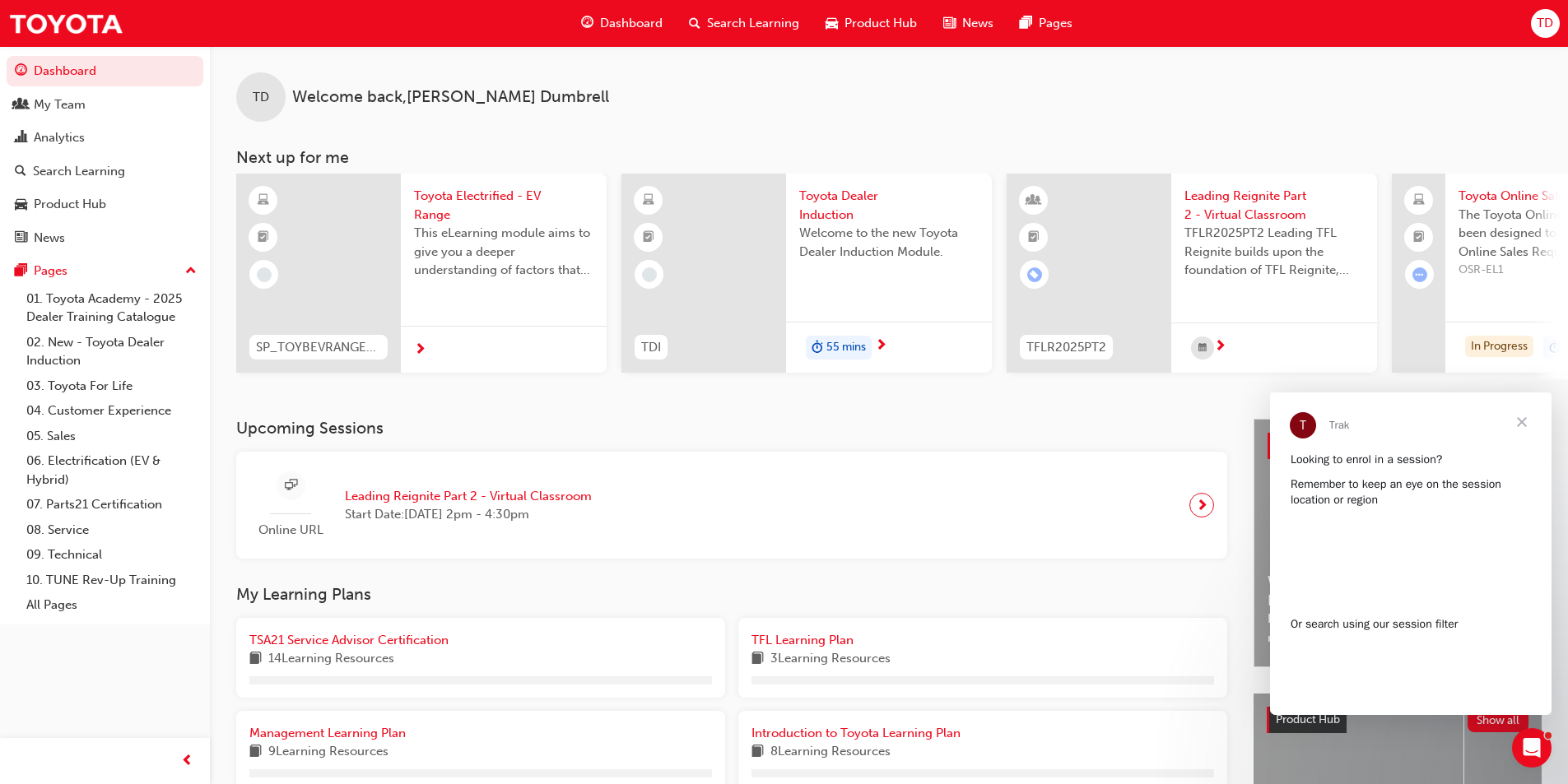 scroll, scrollTop: 0, scrollLeft: 0, axis: both 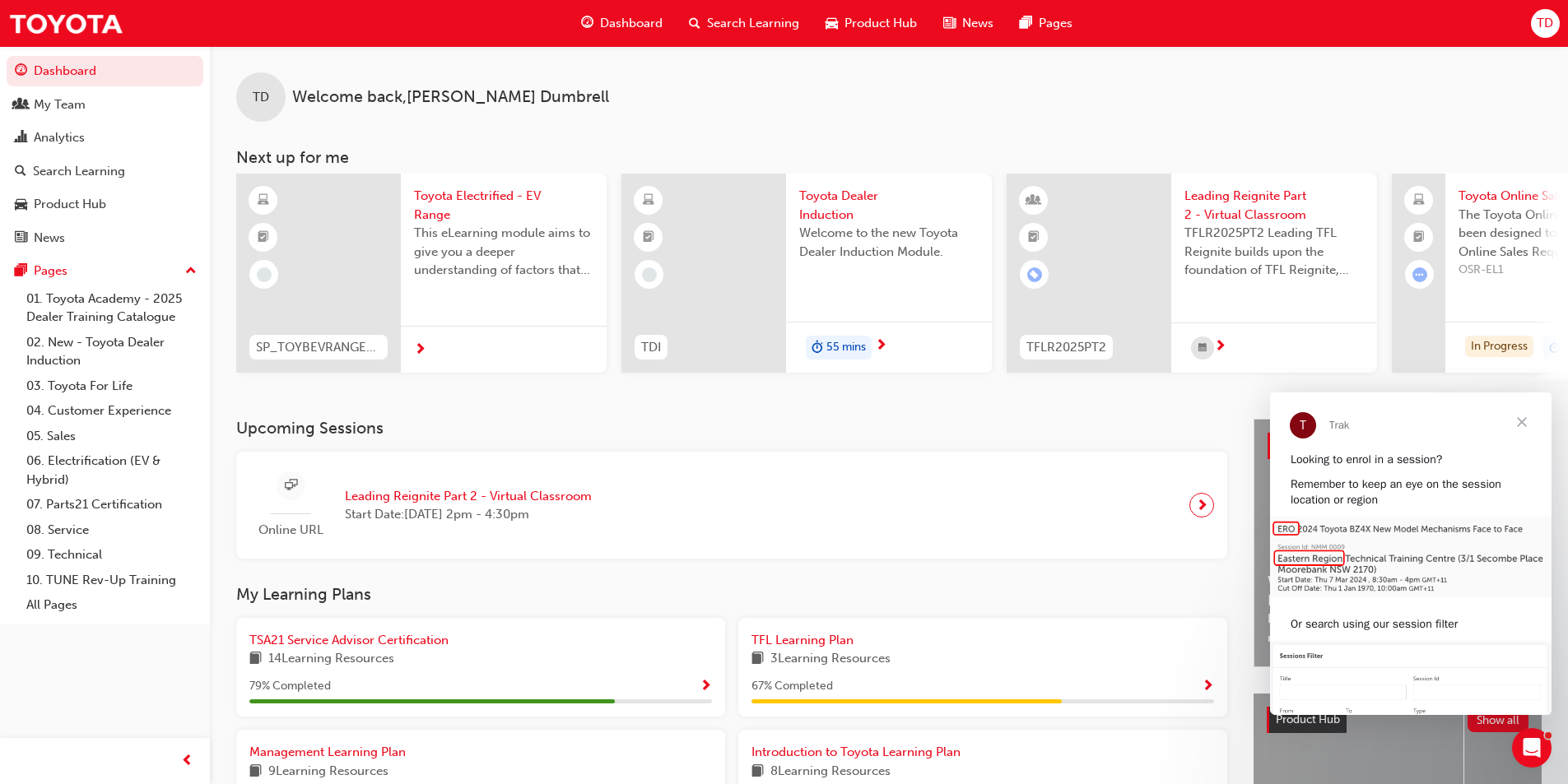 click at bounding box center (1522, 422) 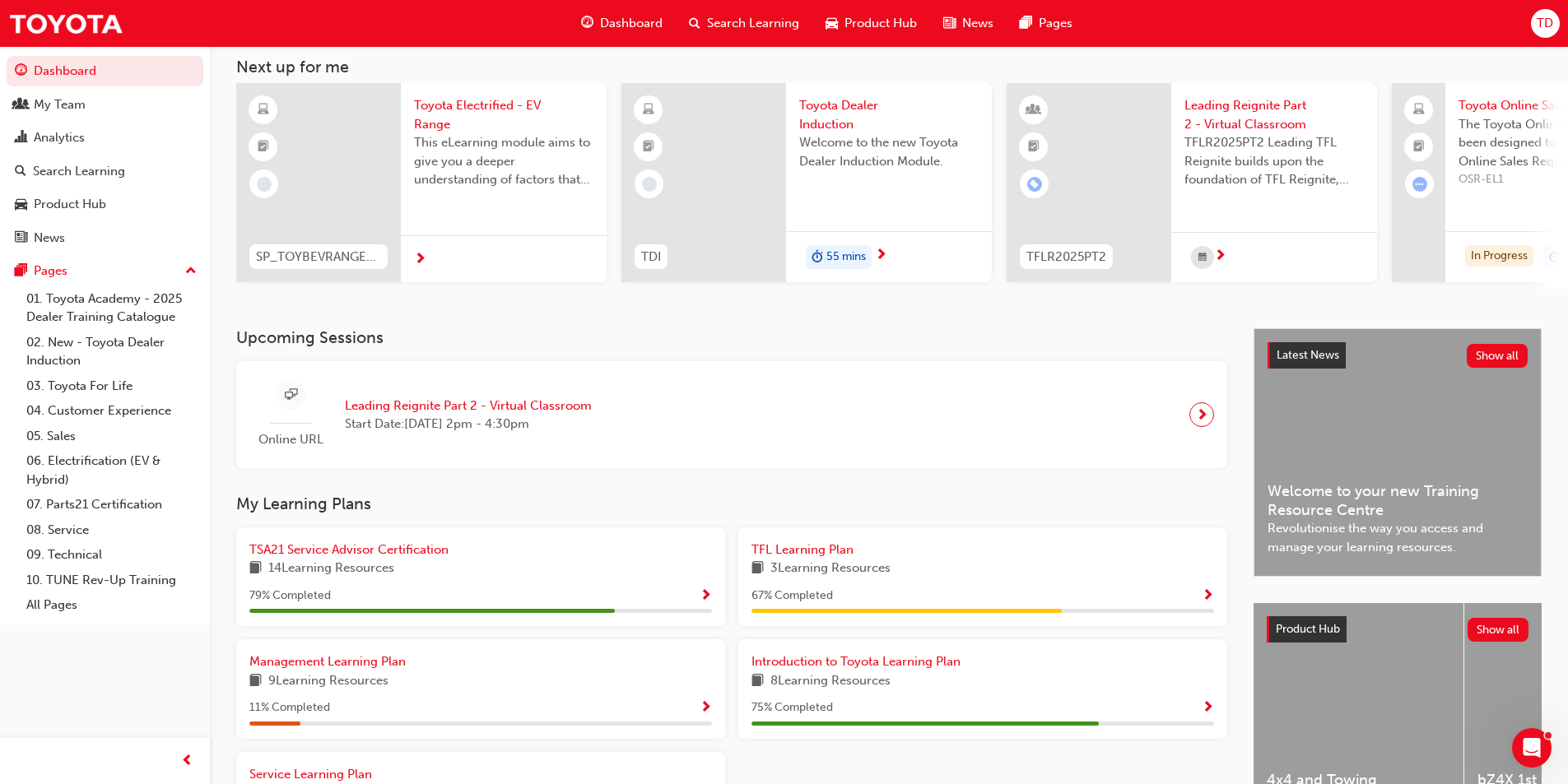 scroll, scrollTop: 244, scrollLeft: 0, axis: vertical 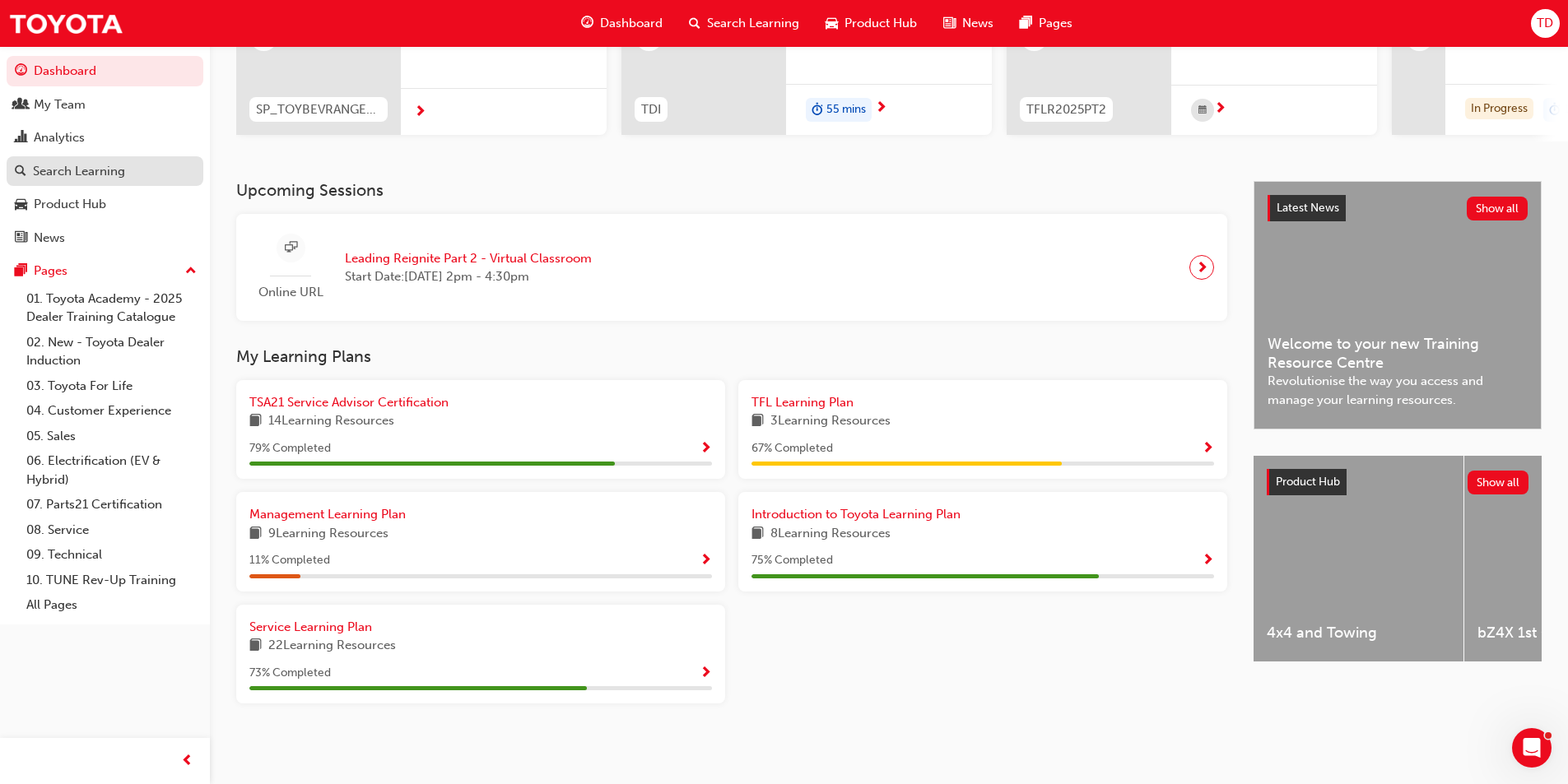 drag, startPoint x: 74, startPoint y: 171, endPoint x: 81, endPoint y: 179, distance: 10.630146 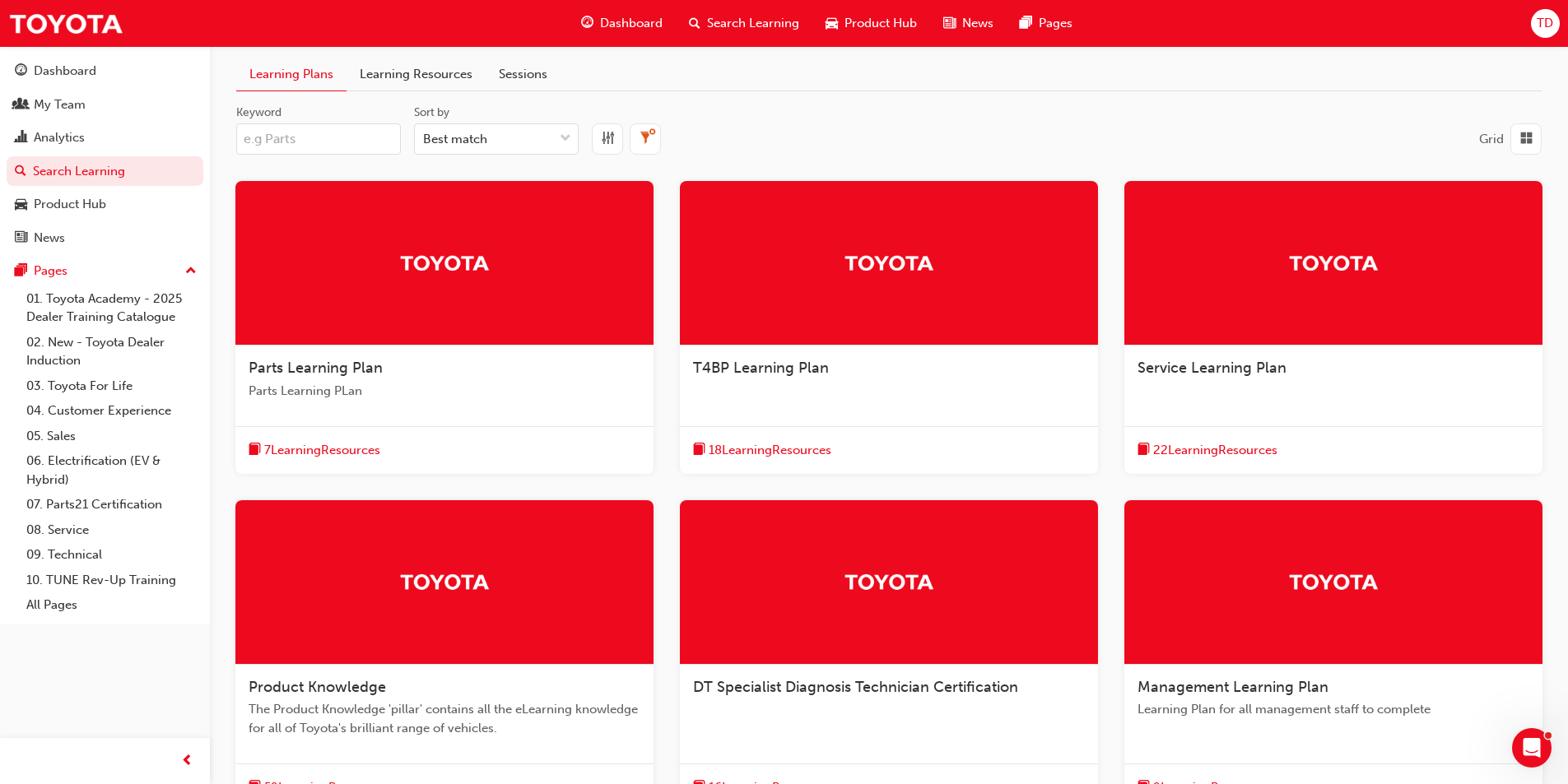 scroll, scrollTop: 0, scrollLeft: 0, axis: both 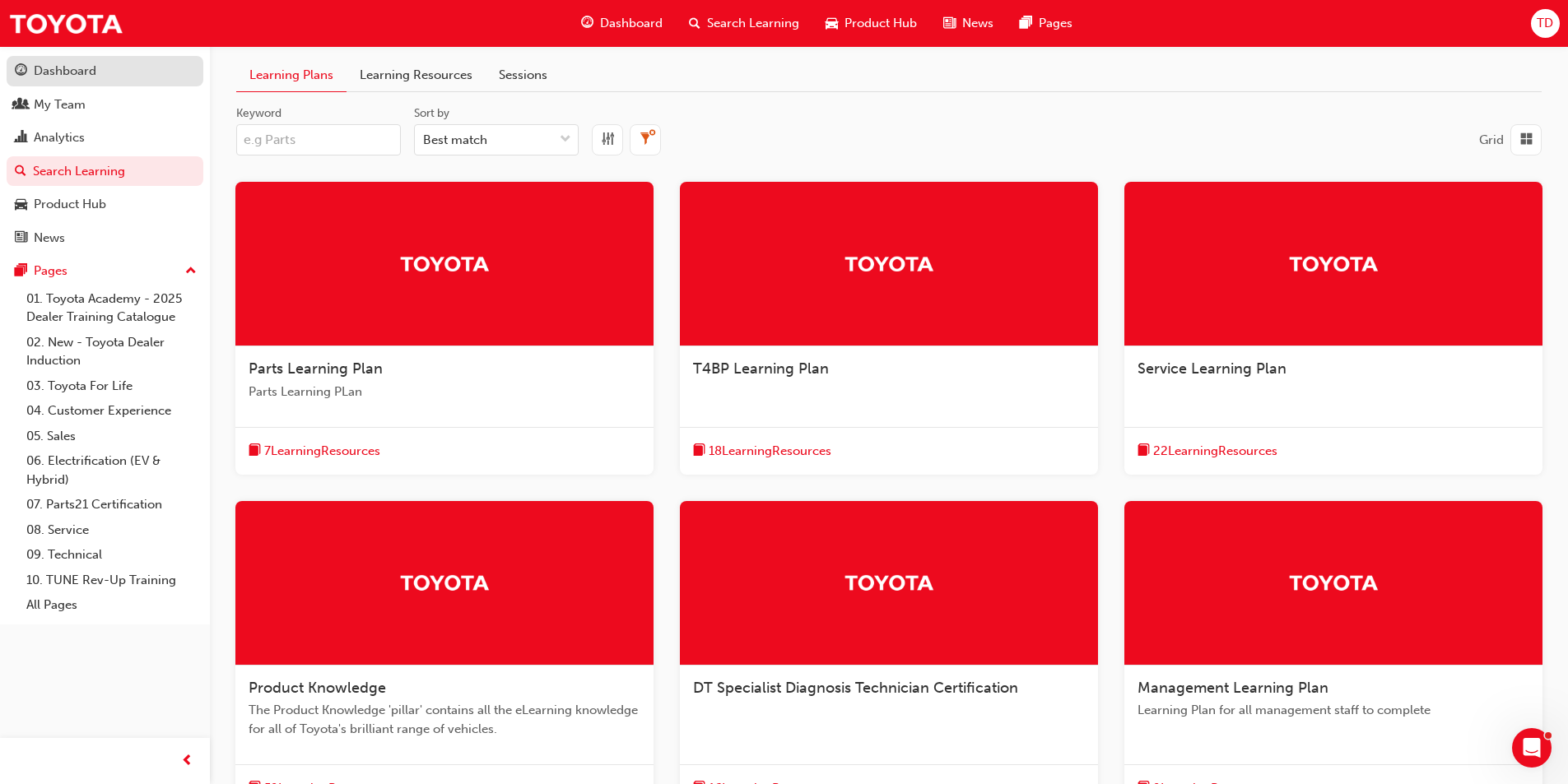 click on "Dashboard" at bounding box center (65, 71) 